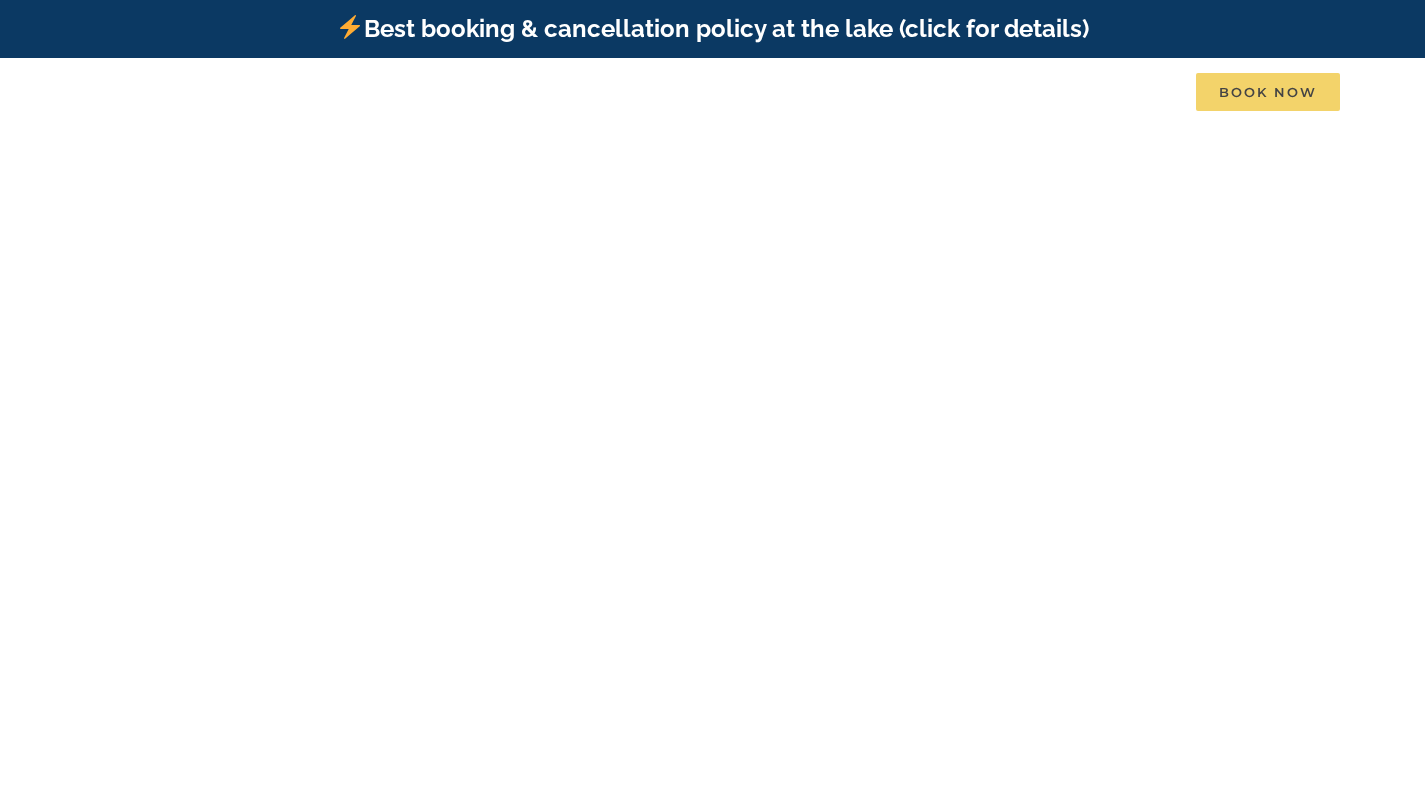 scroll, scrollTop: 0, scrollLeft: 0, axis: both 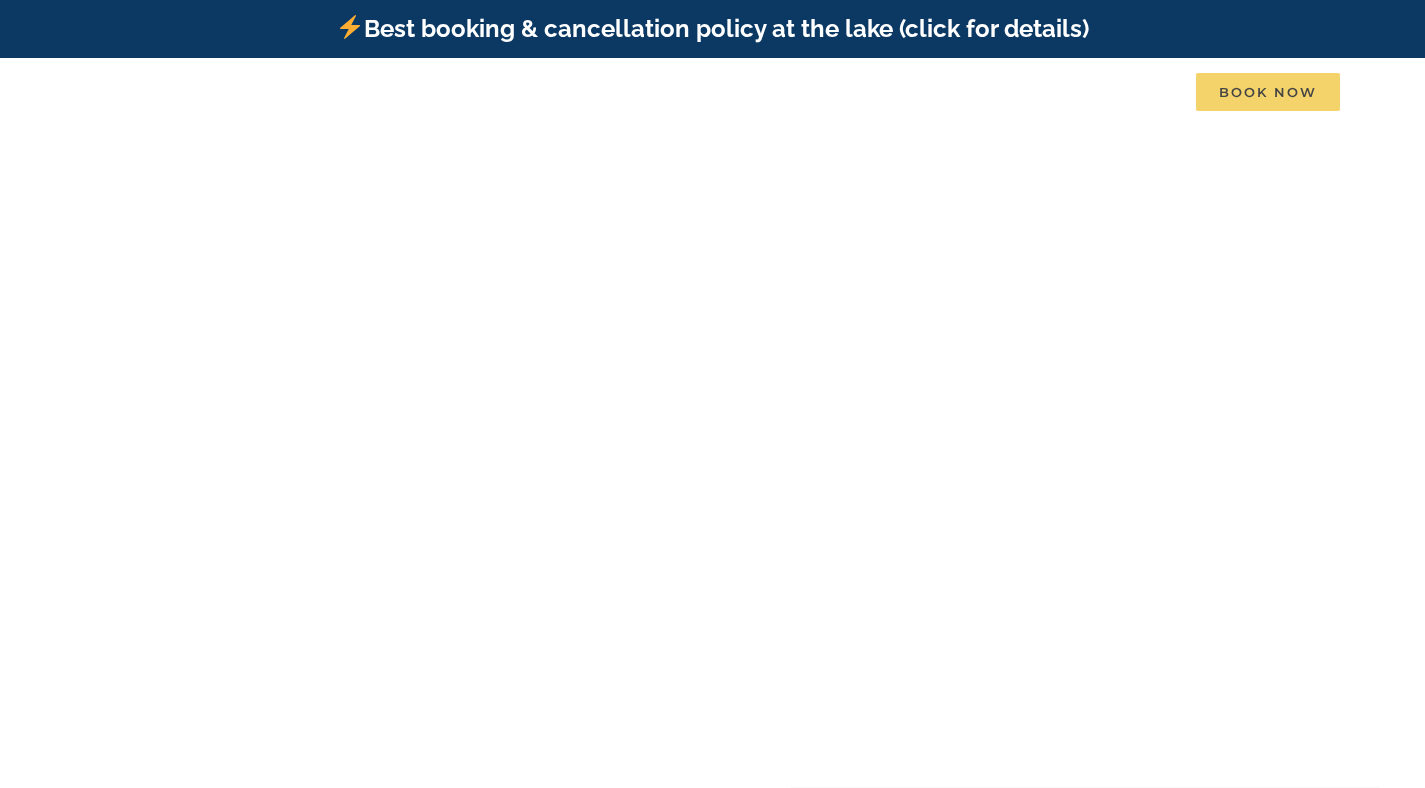click on "Book Now" at bounding box center [1268, 92] 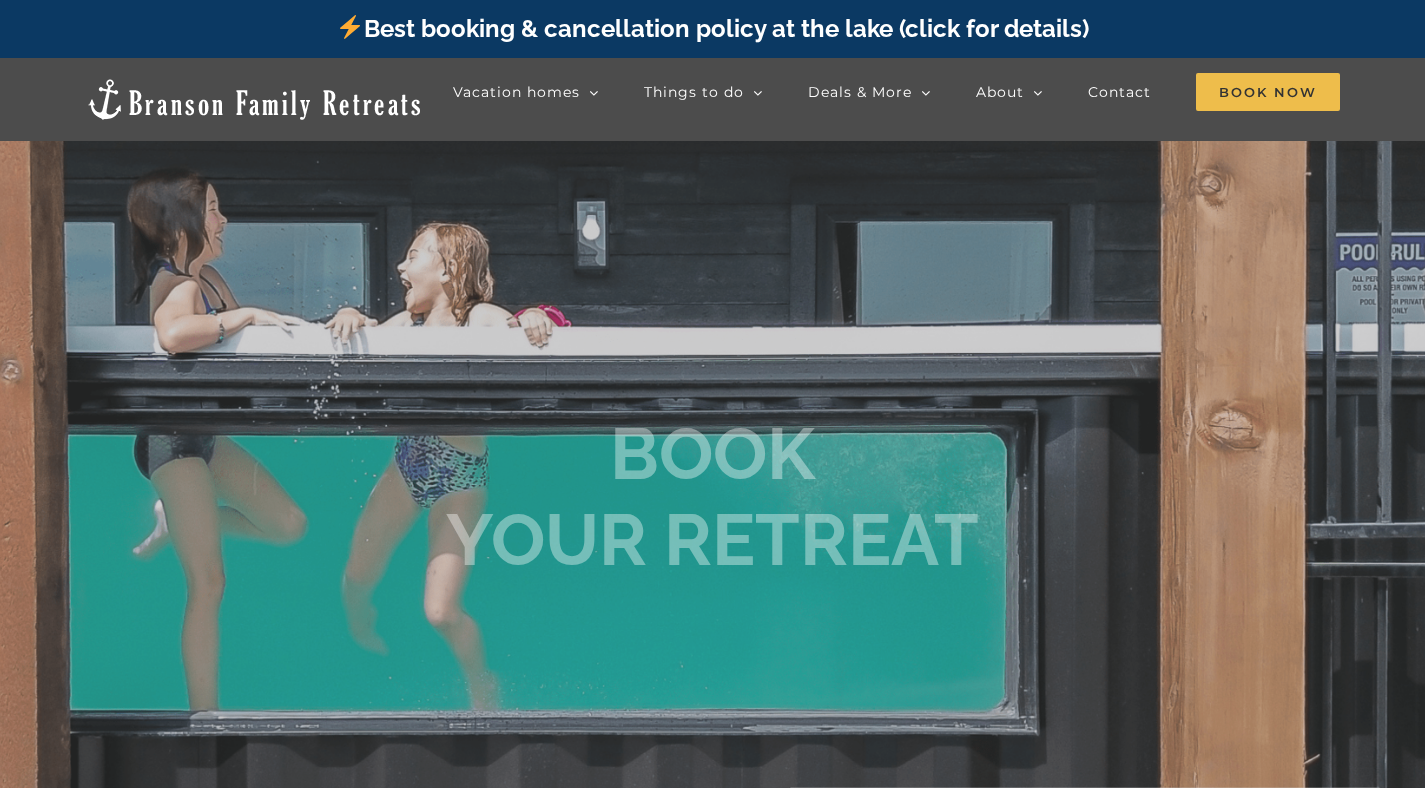 scroll, scrollTop: 0, scrollLeft: 0, axis: both 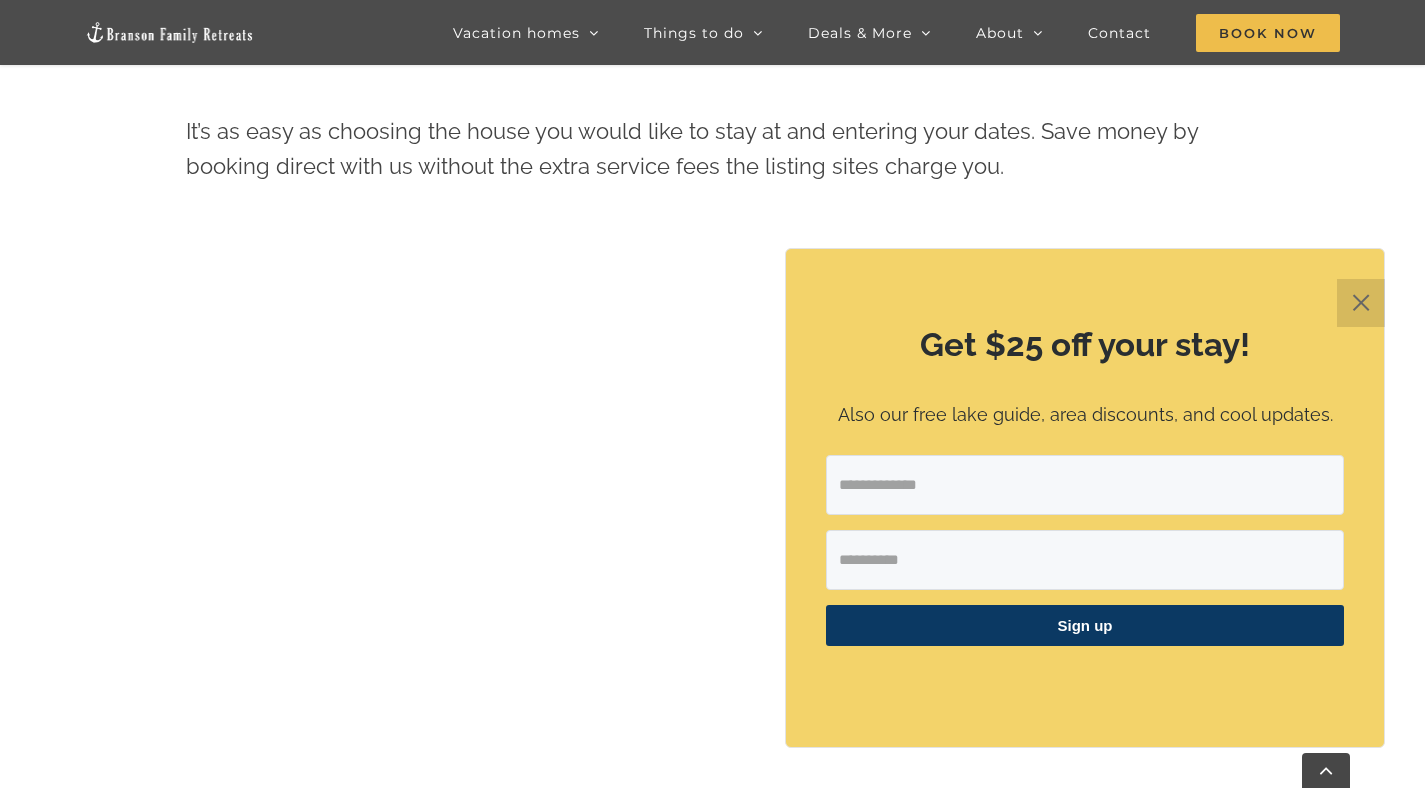 click at bounding box center [1085, 485] 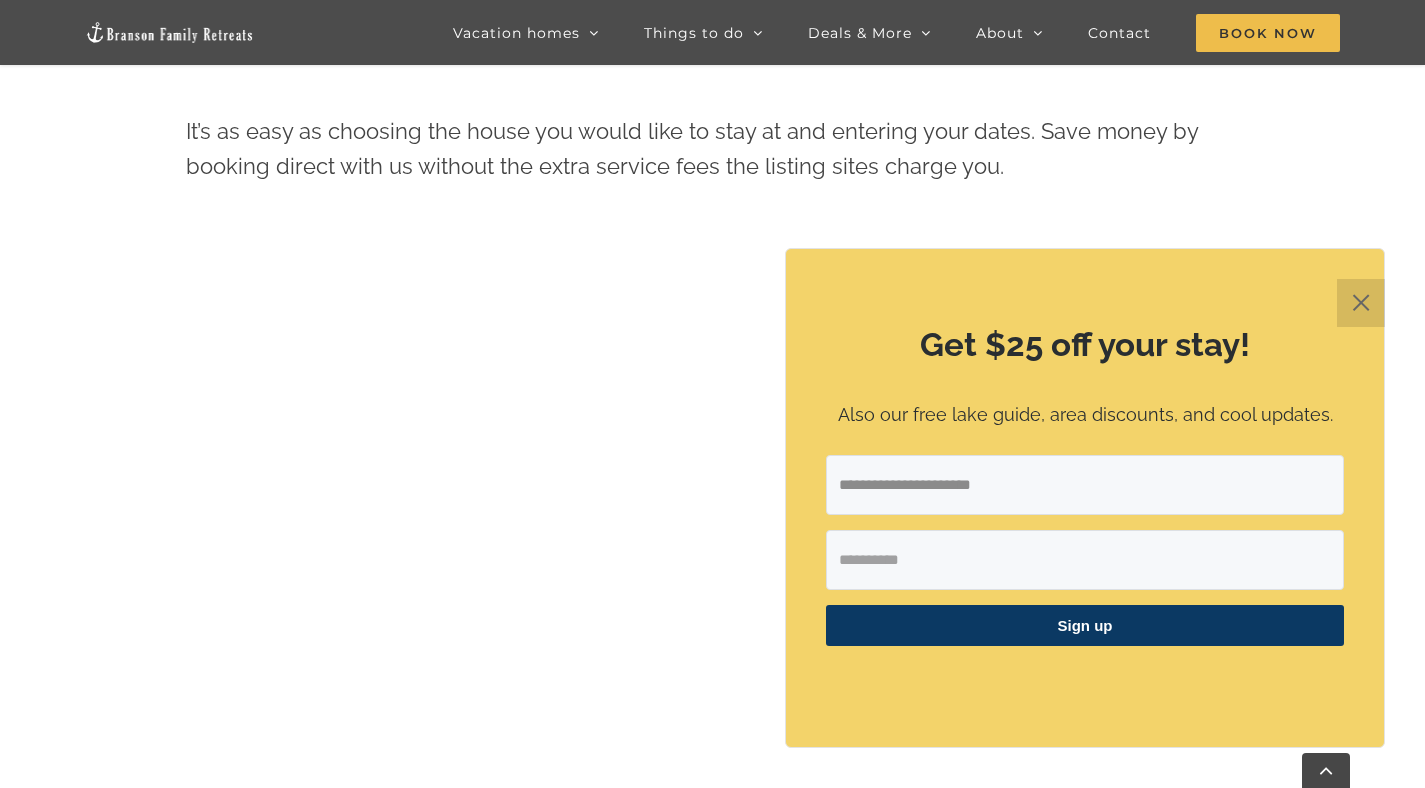 type on "**********" 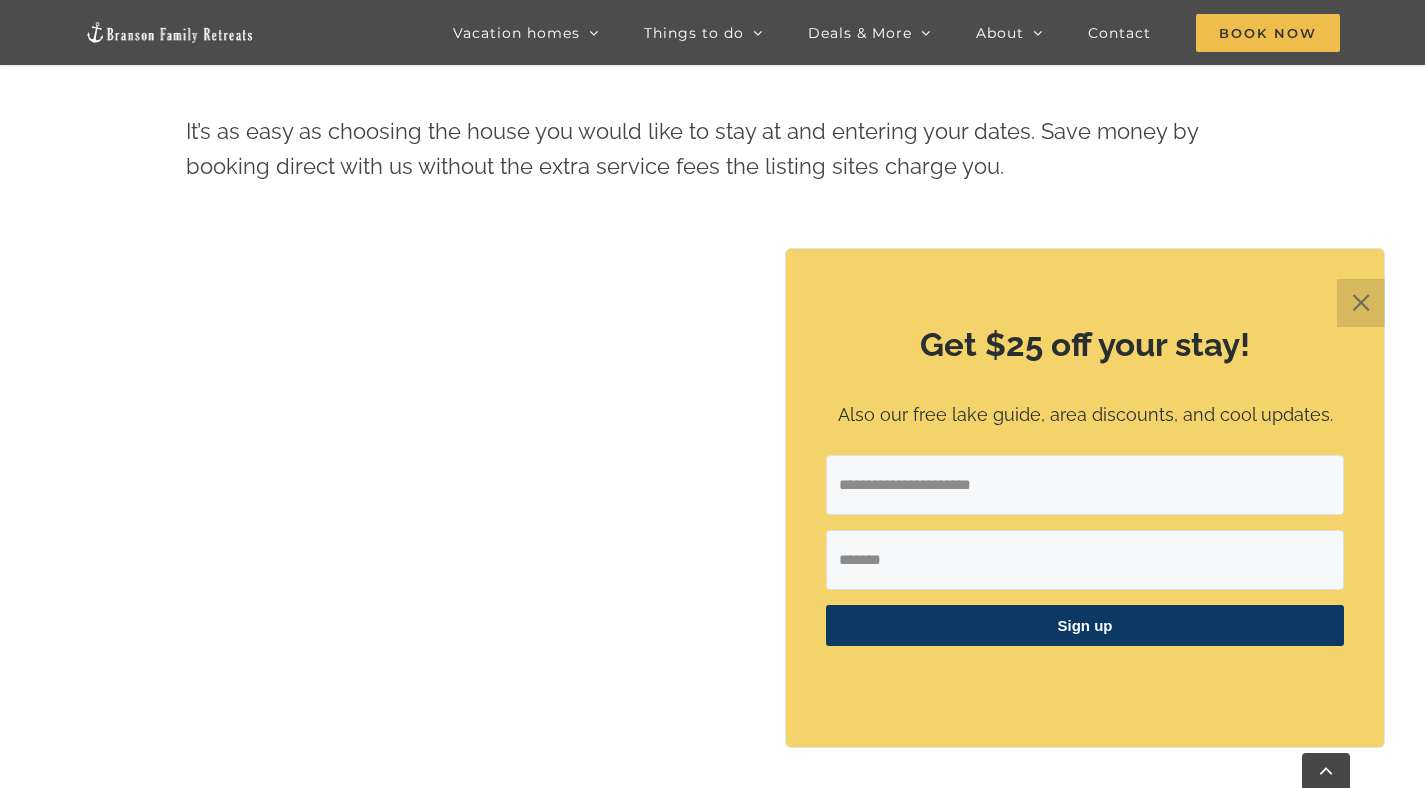 type on "*******" 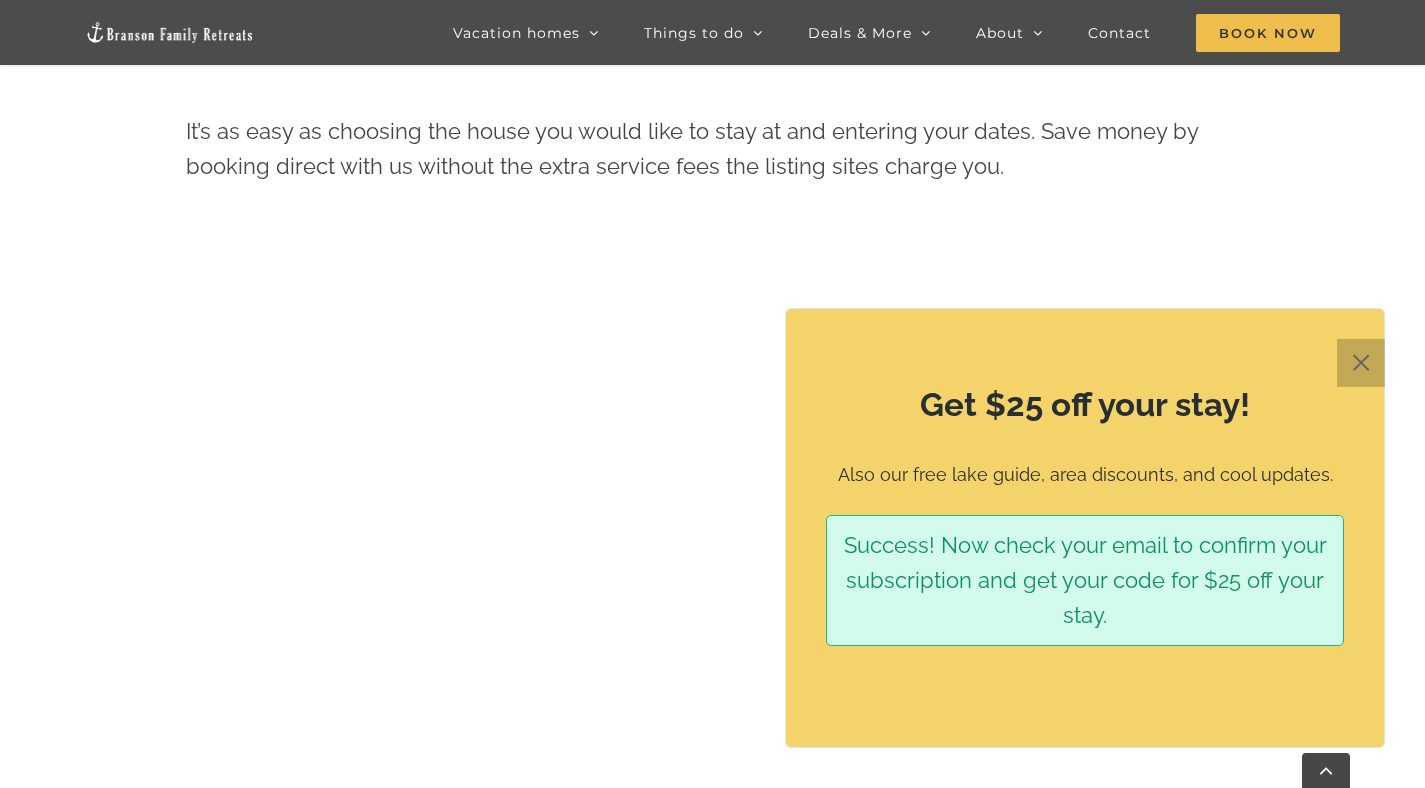click on "✕" at bounding box center (1361, 363) 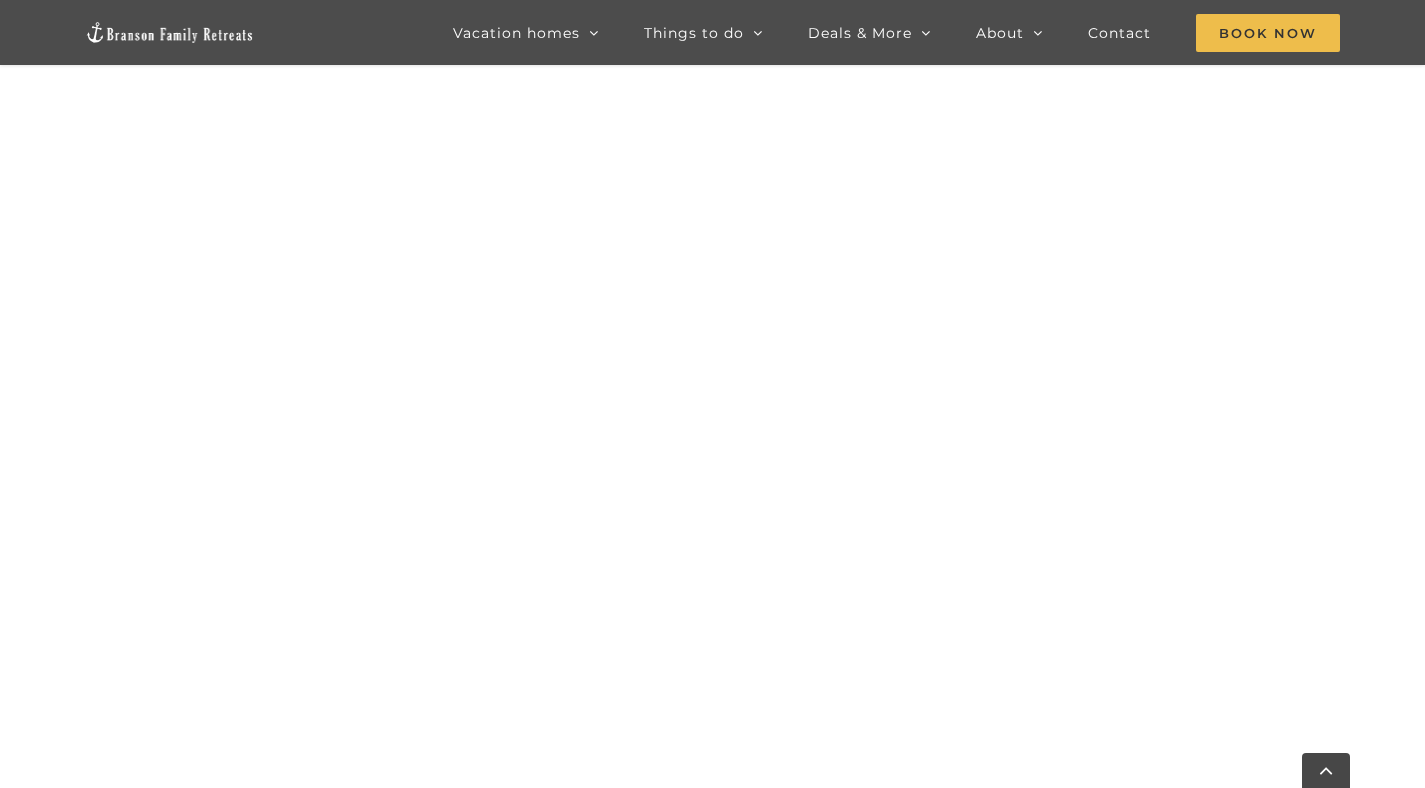 scroll, scrollTop: 1364, scrollLeft: 0, axis: vertical 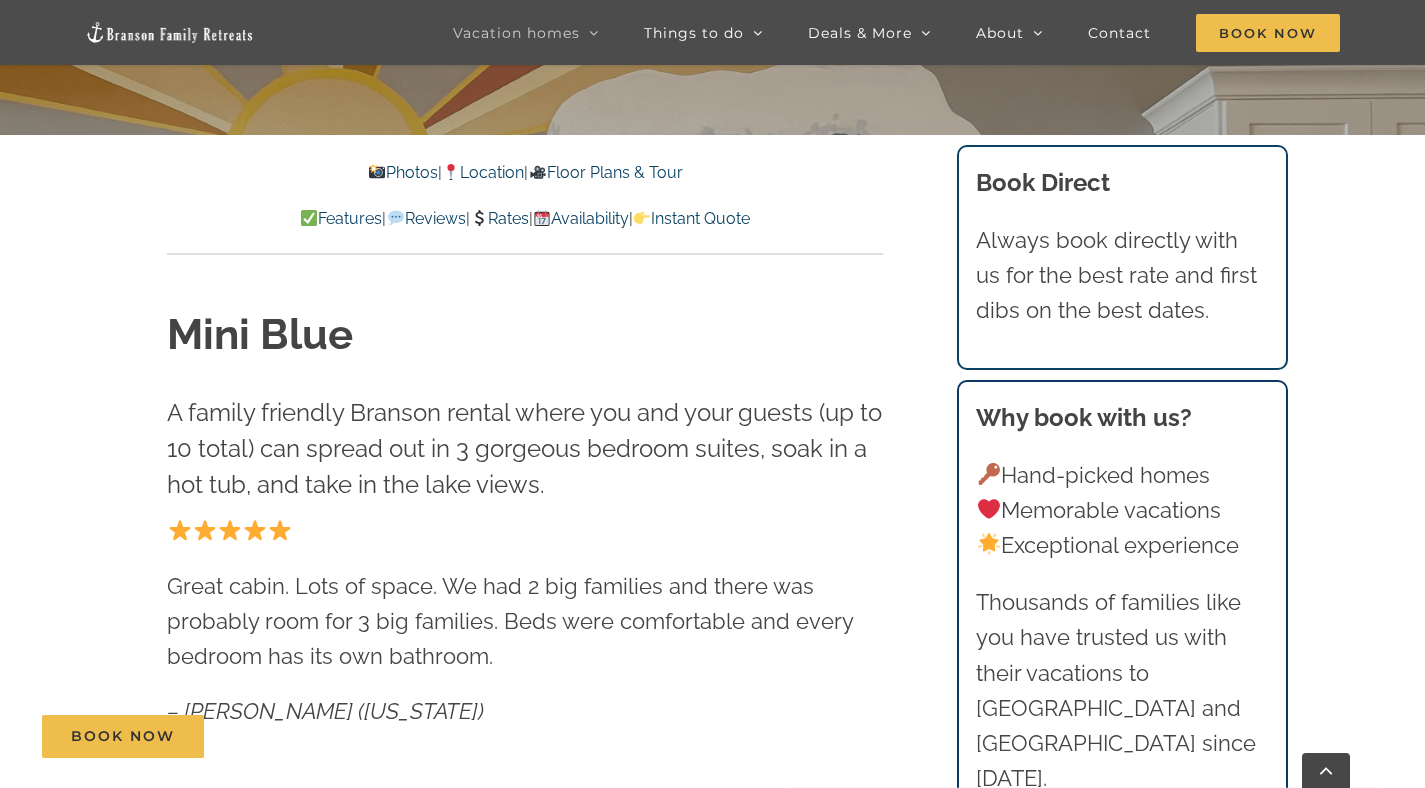click on "Rates" at bounding box center (499, 218) 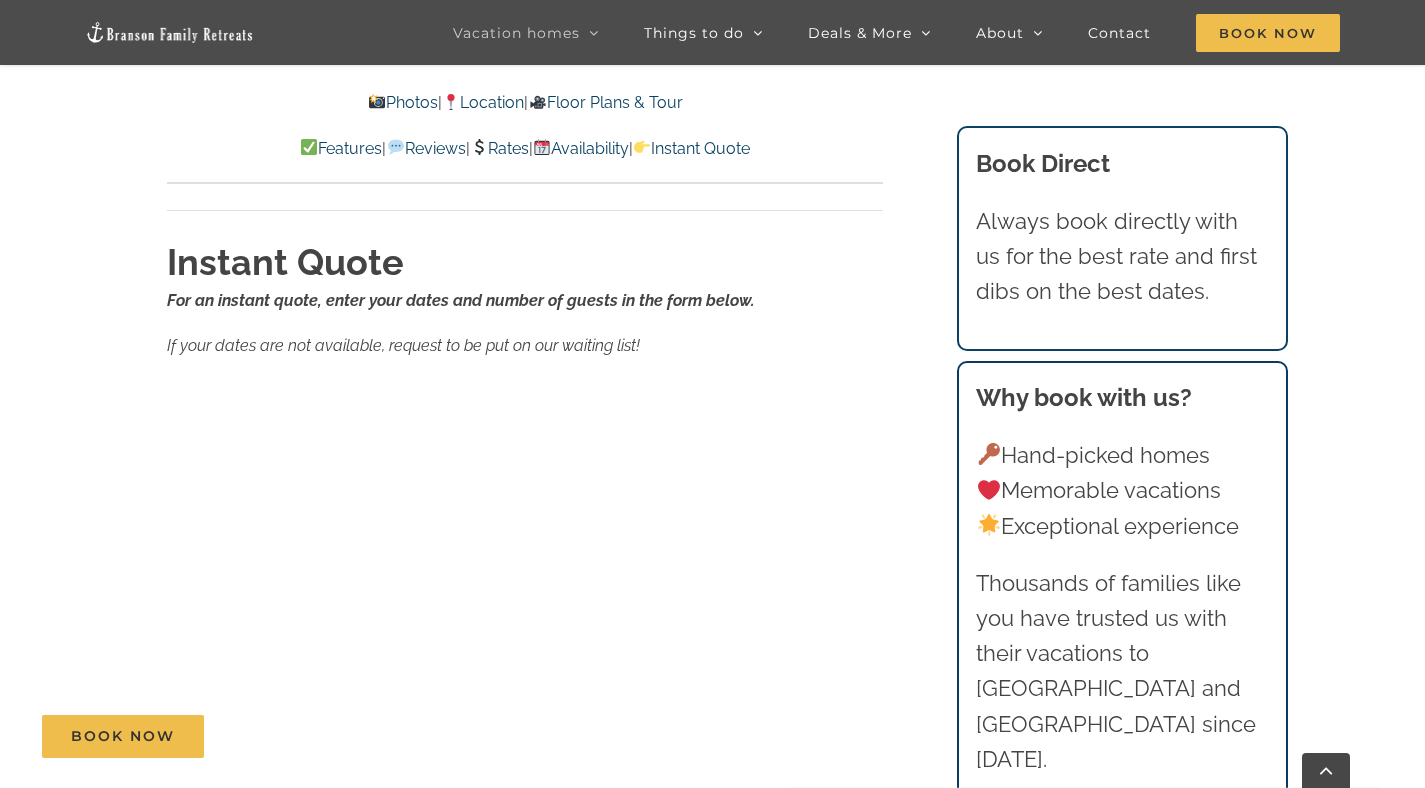 scroll, scrollTop: 12482, scrollLeft: 0, axis: vertical 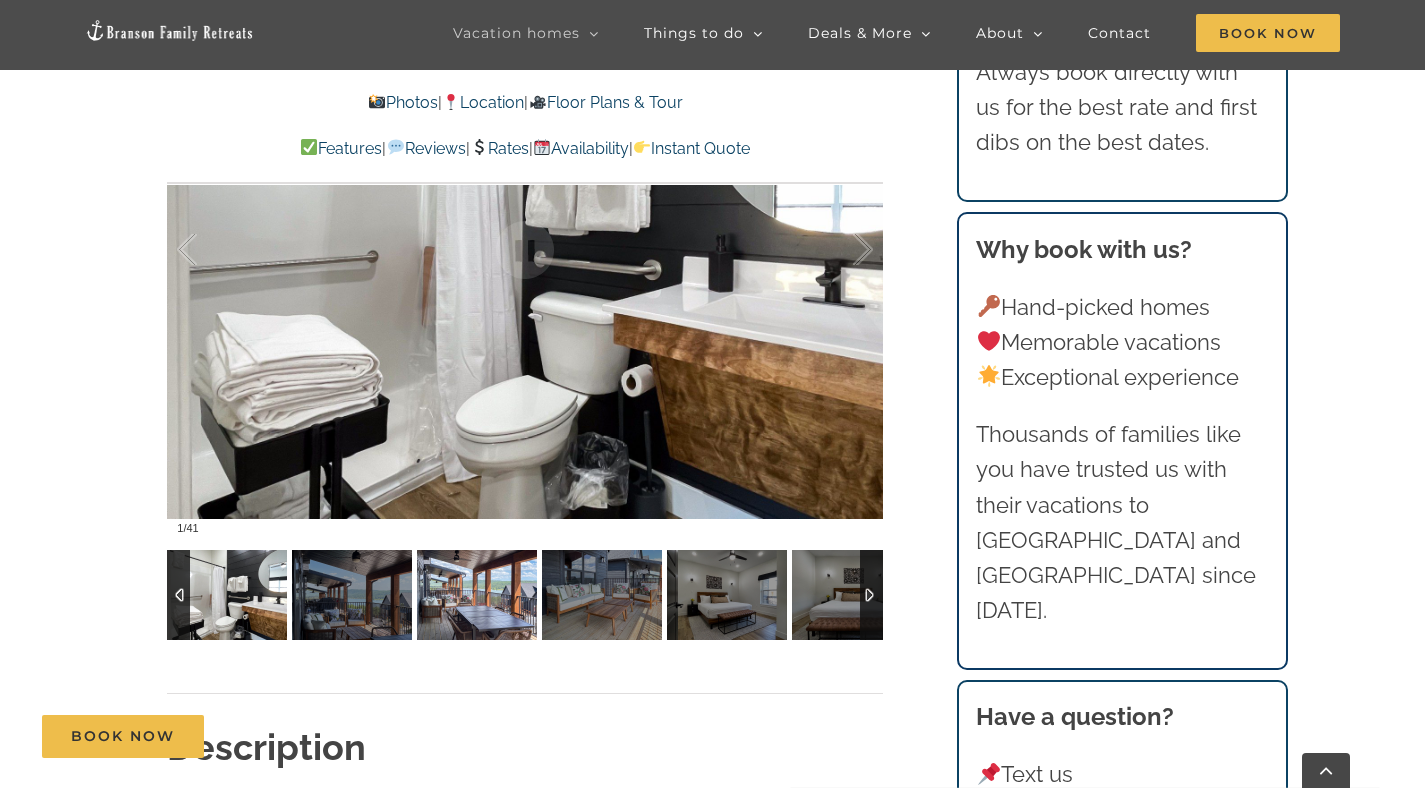 click at bounding box center [477, 595] 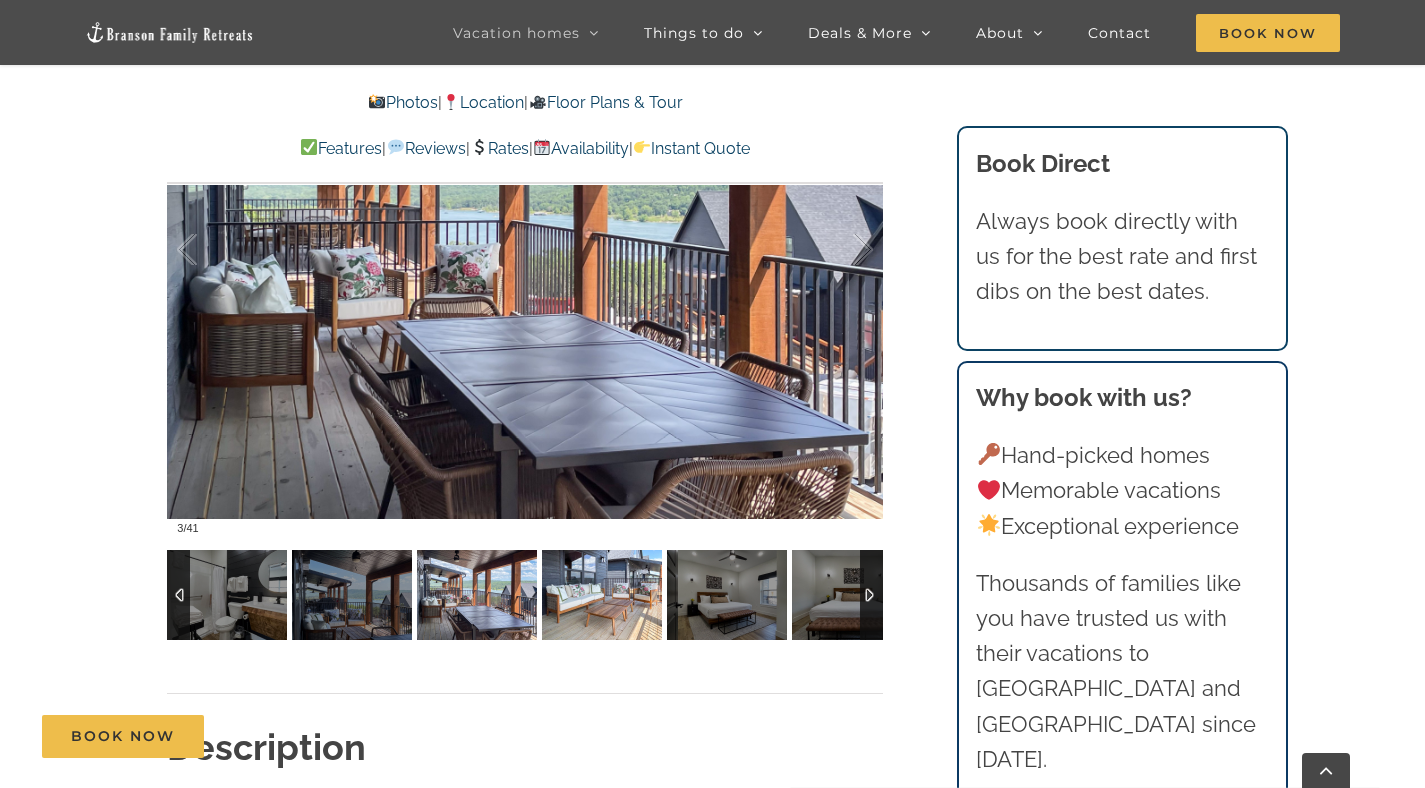 click at bounding box center [602, 595] 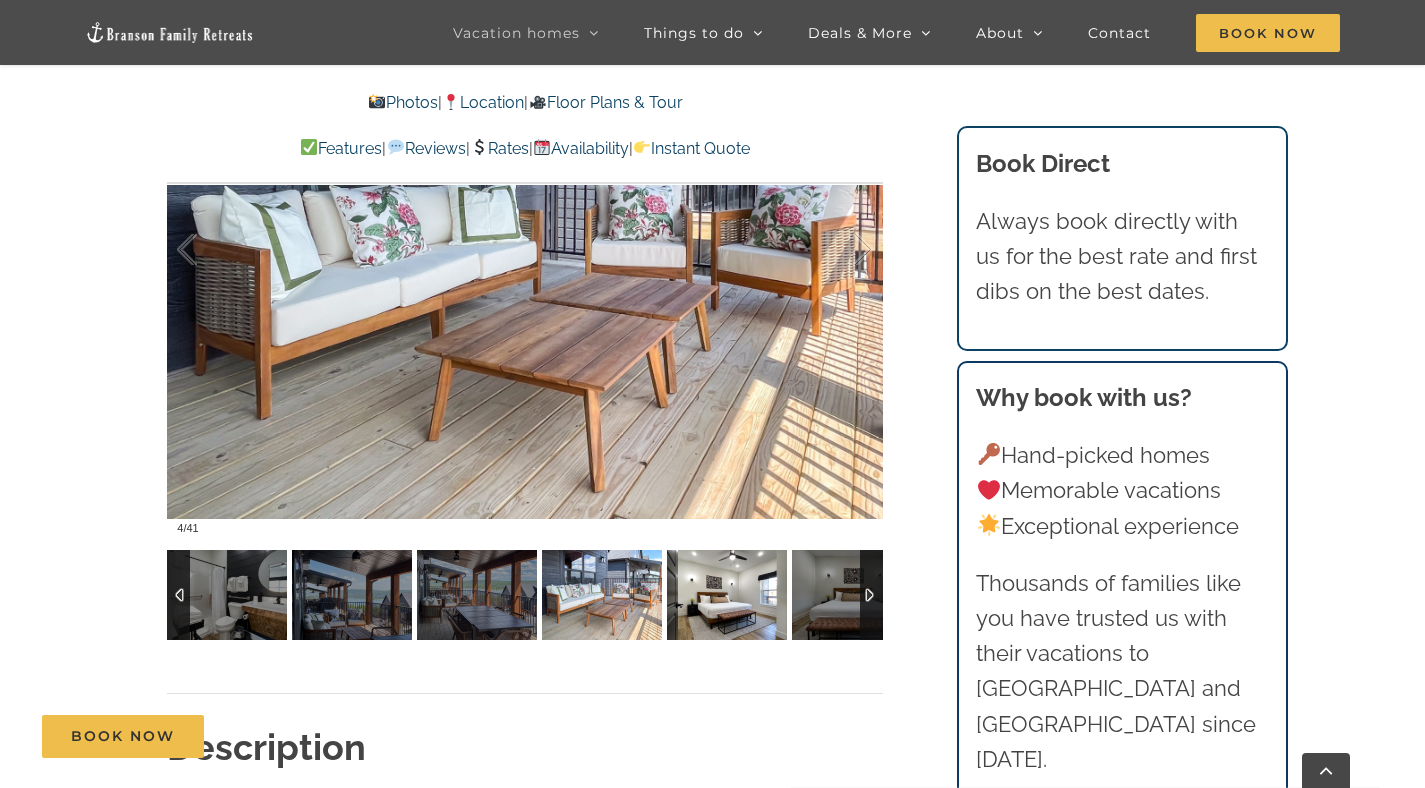 click at bounding box center [727, 595] 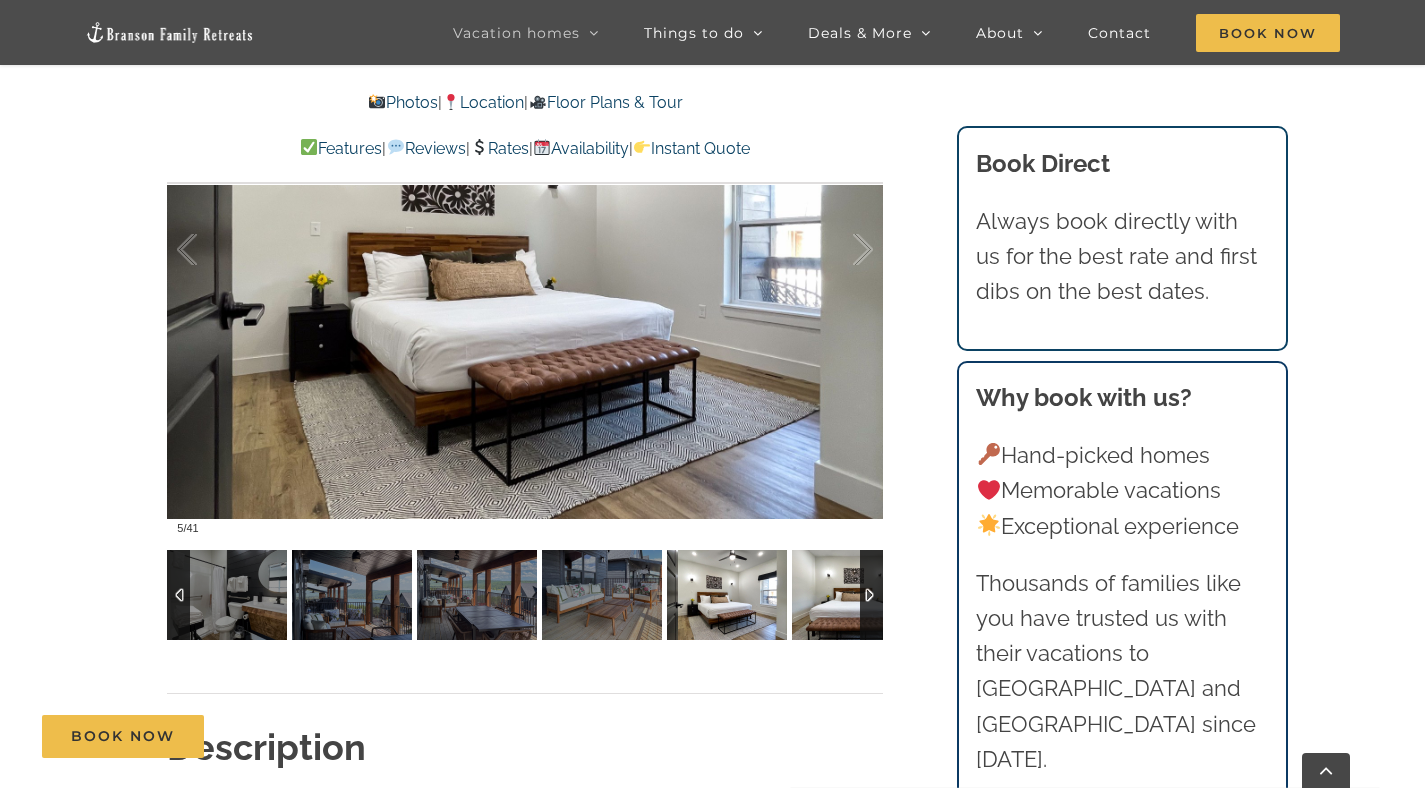 click at bounding box center (852, 595) 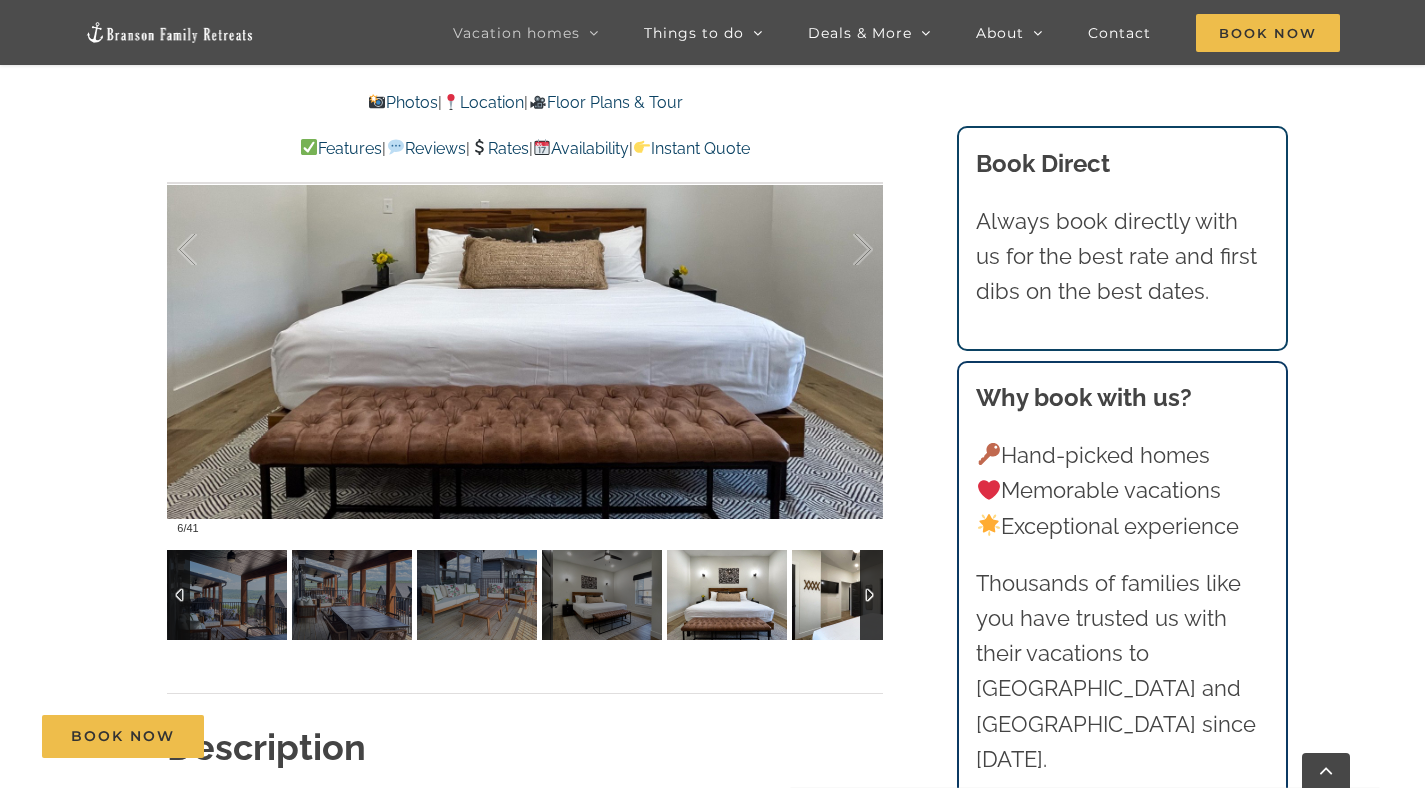 click at bounding box center (852, 595) 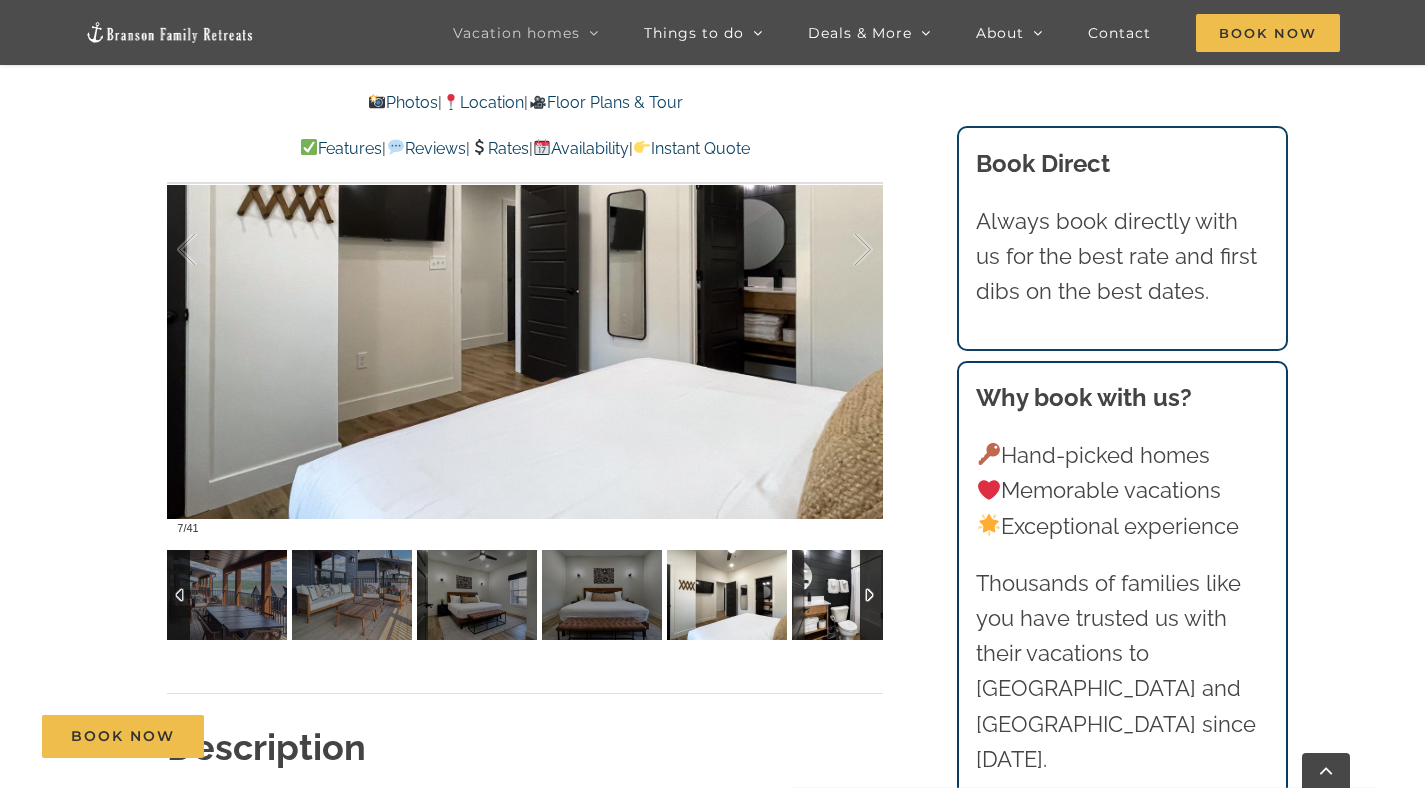click at bounding box center [852, 595] 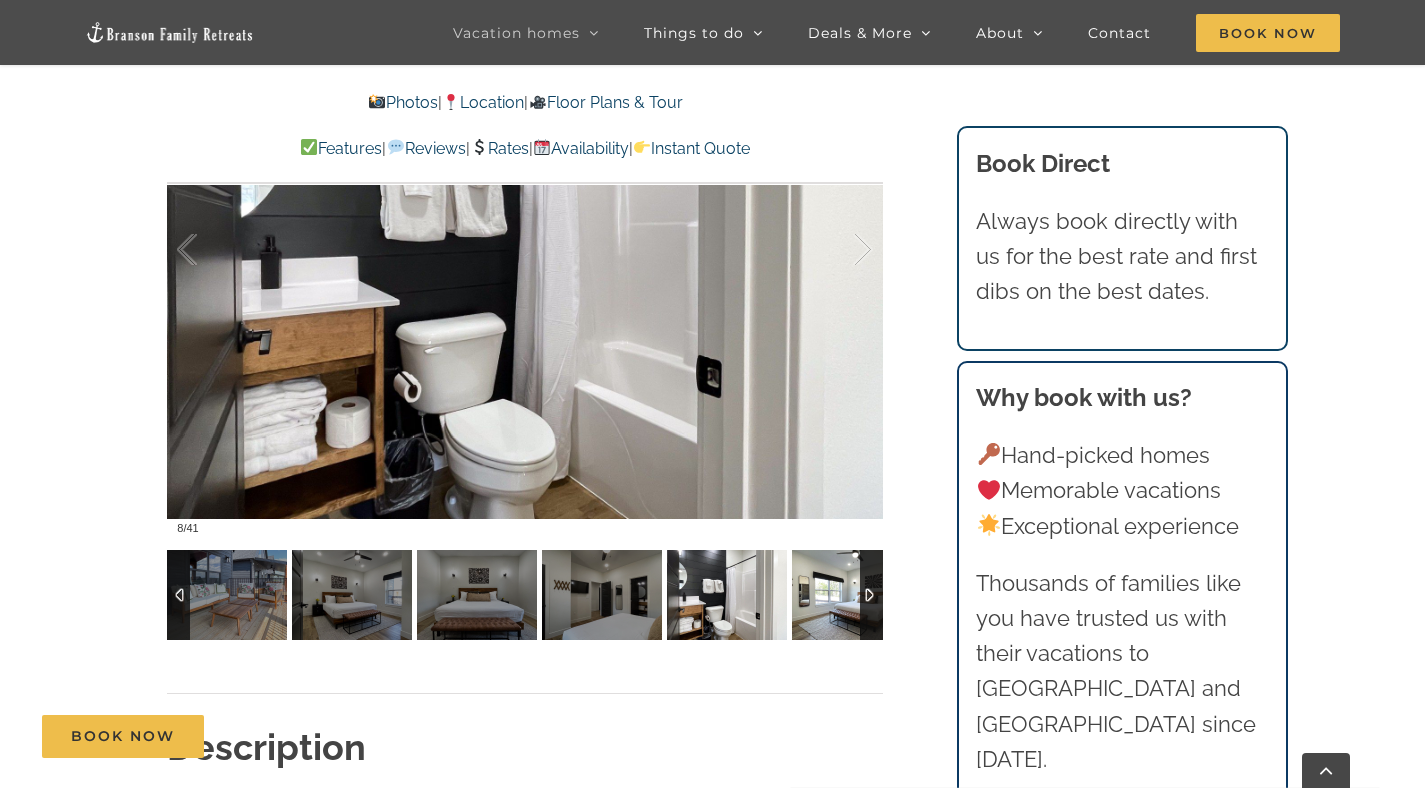 click at bounding box center [852, 595] 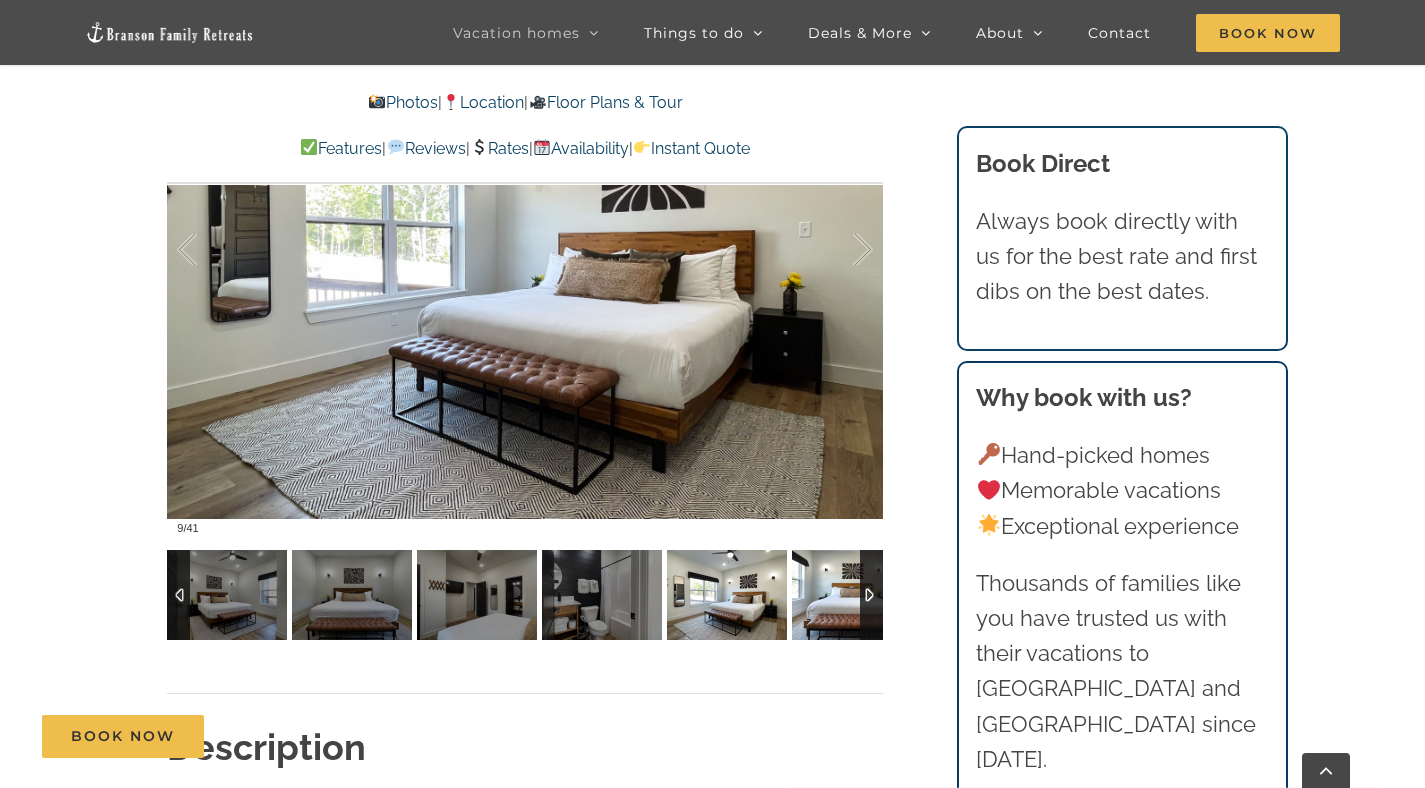 click at bounding box center (852, 595) 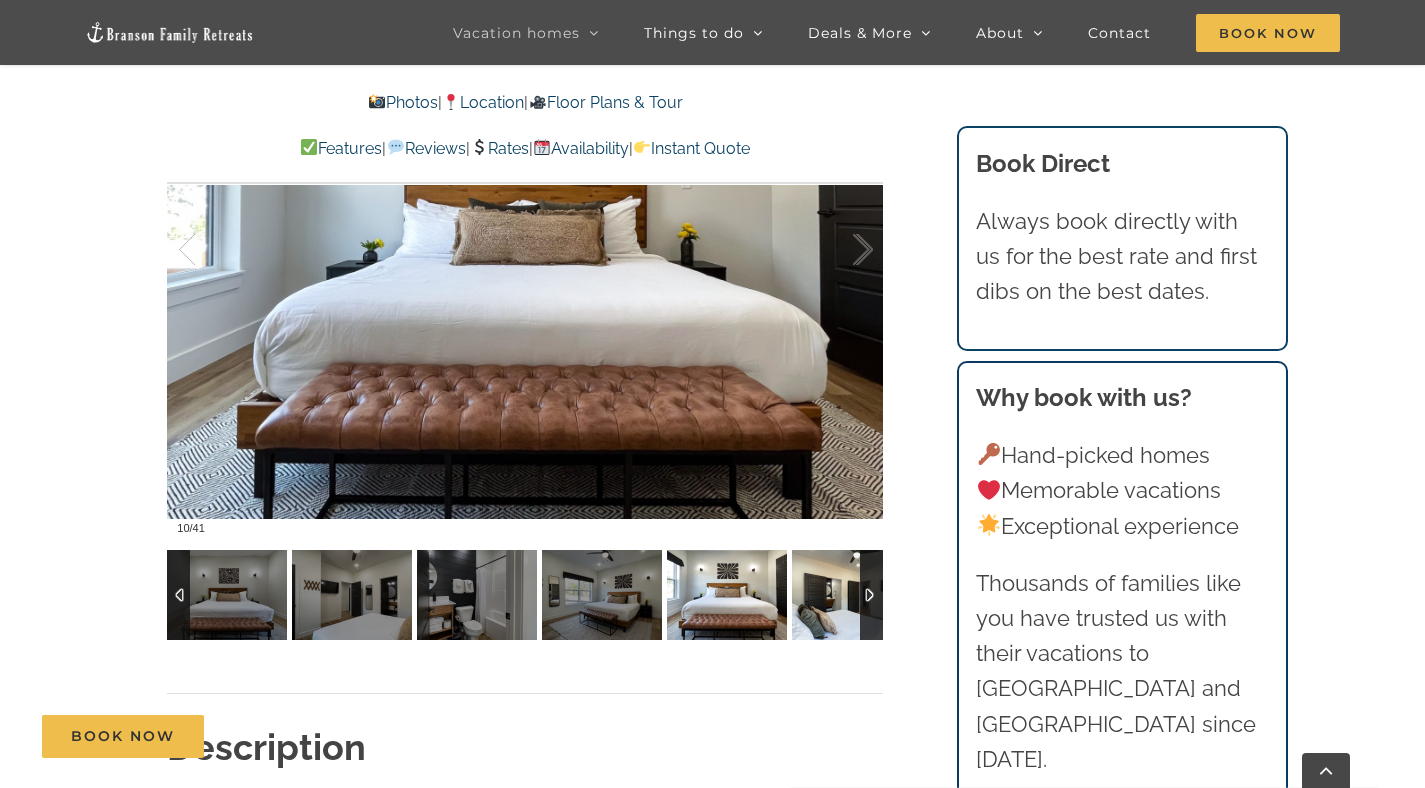 click at bounding box center [852, 595] 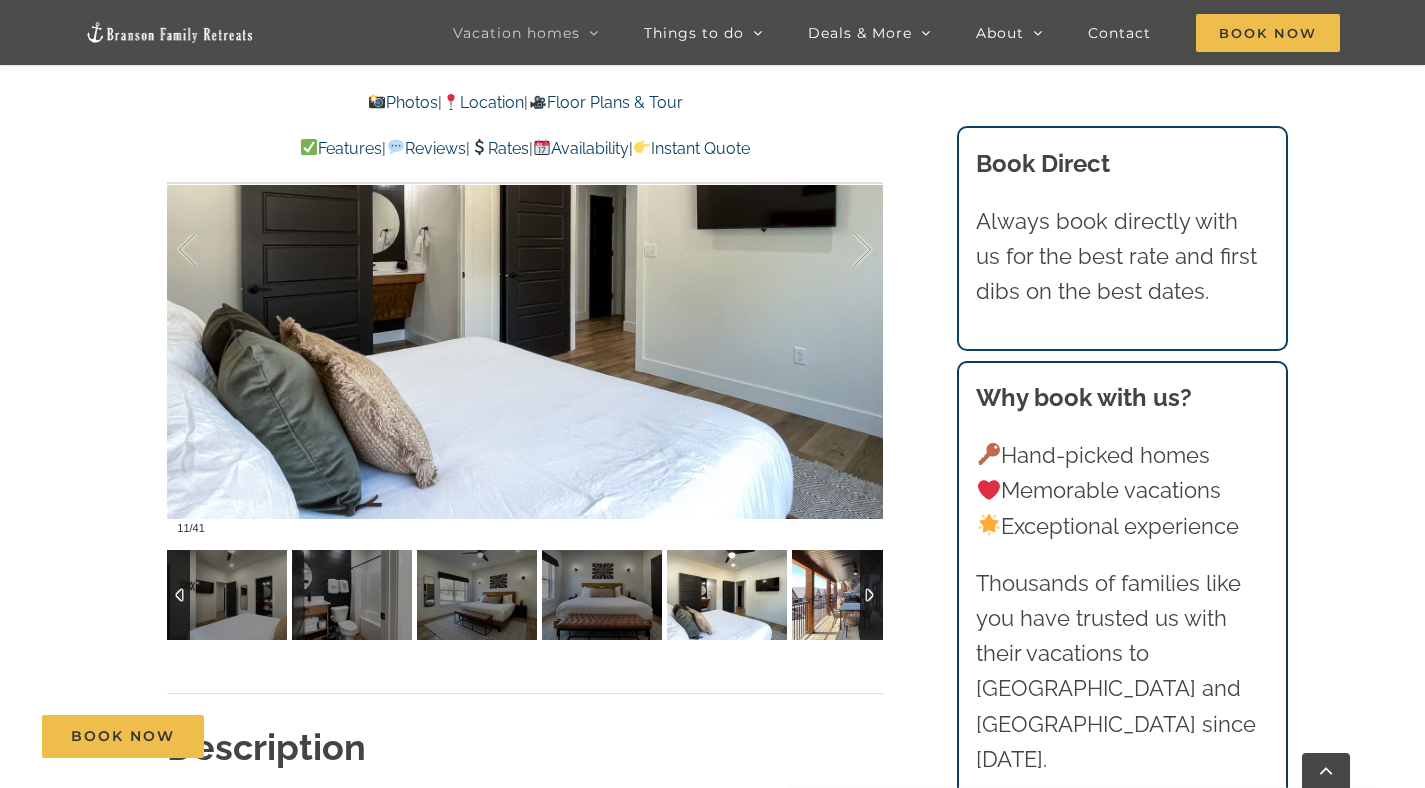 click at bounding box center (852, 595) 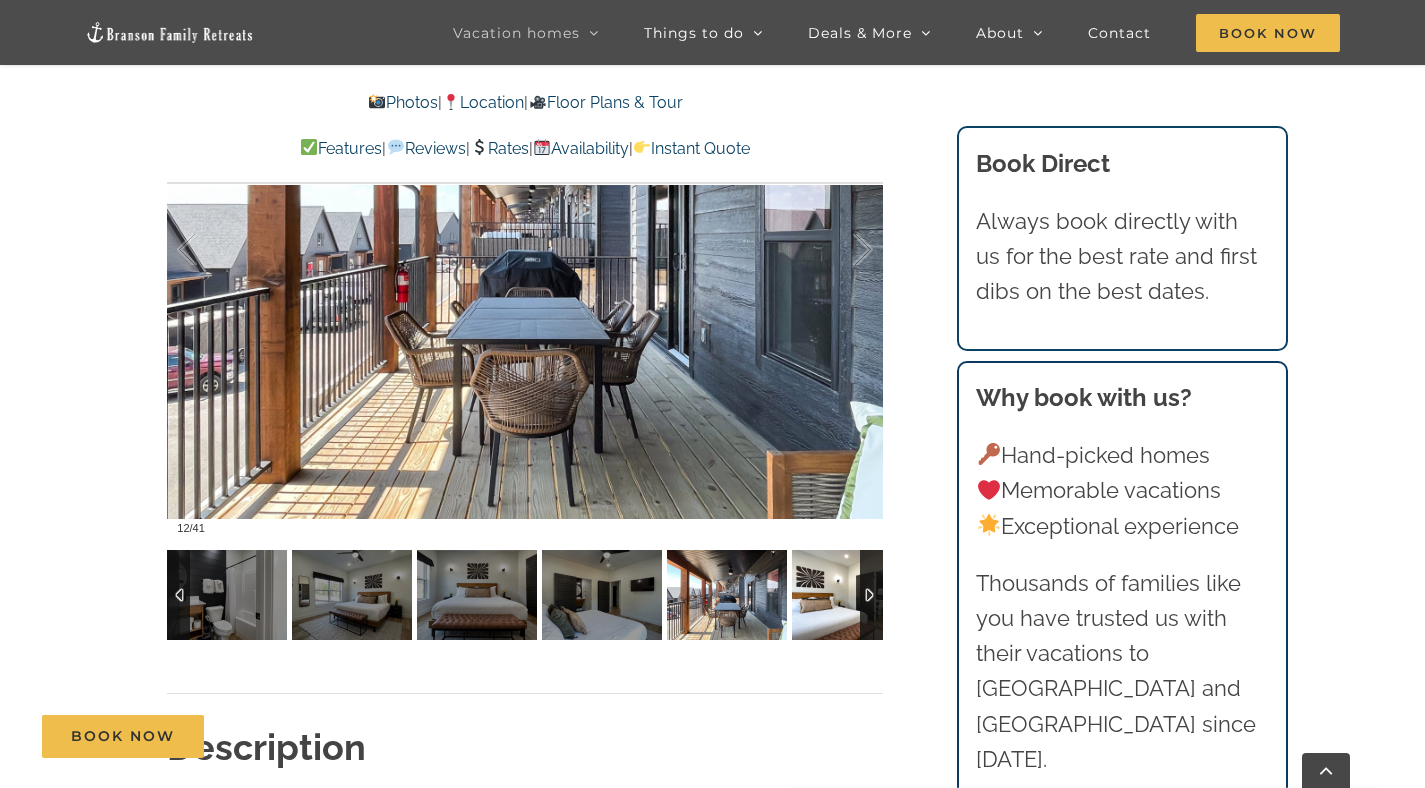 click at bounding box center [852, 595] 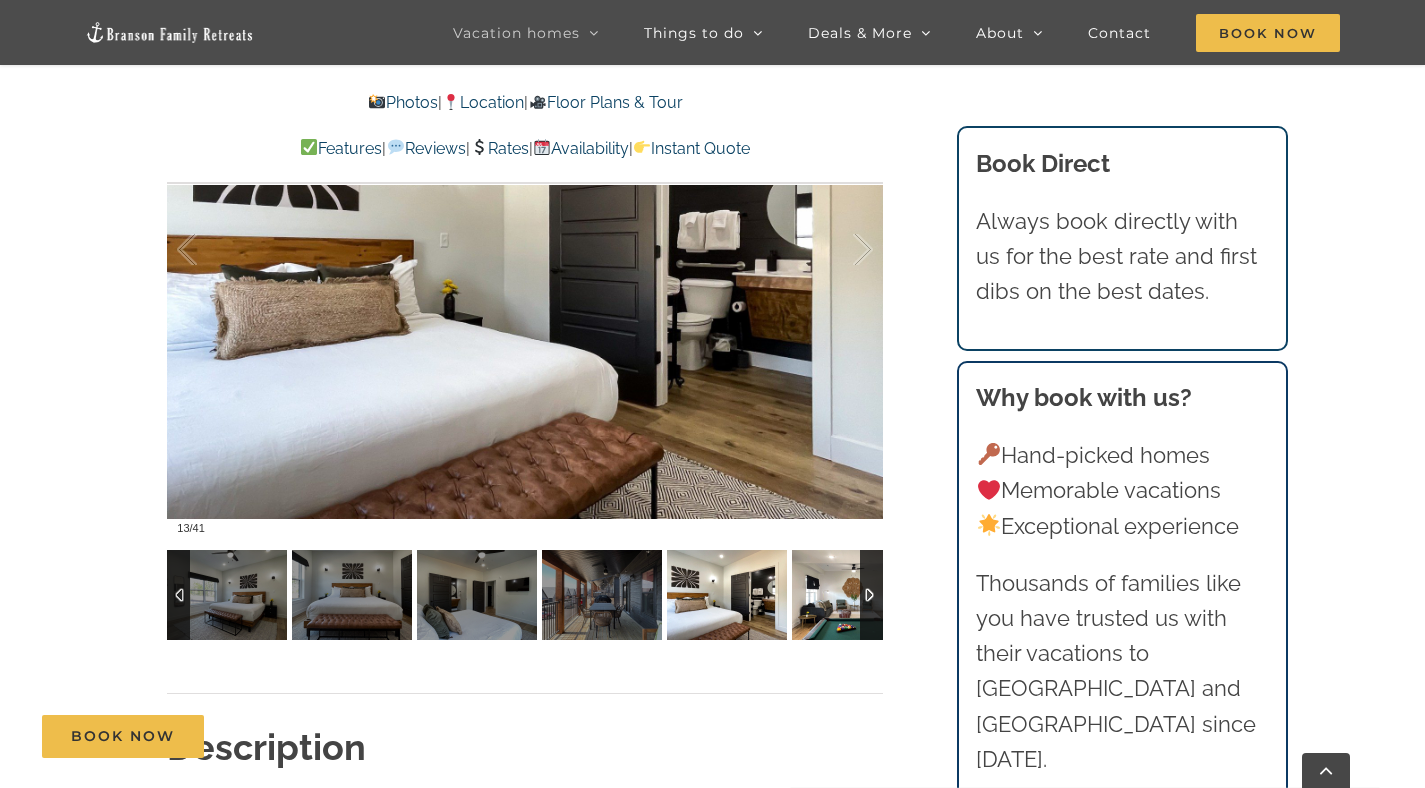 click at bounding box center [852, 595] 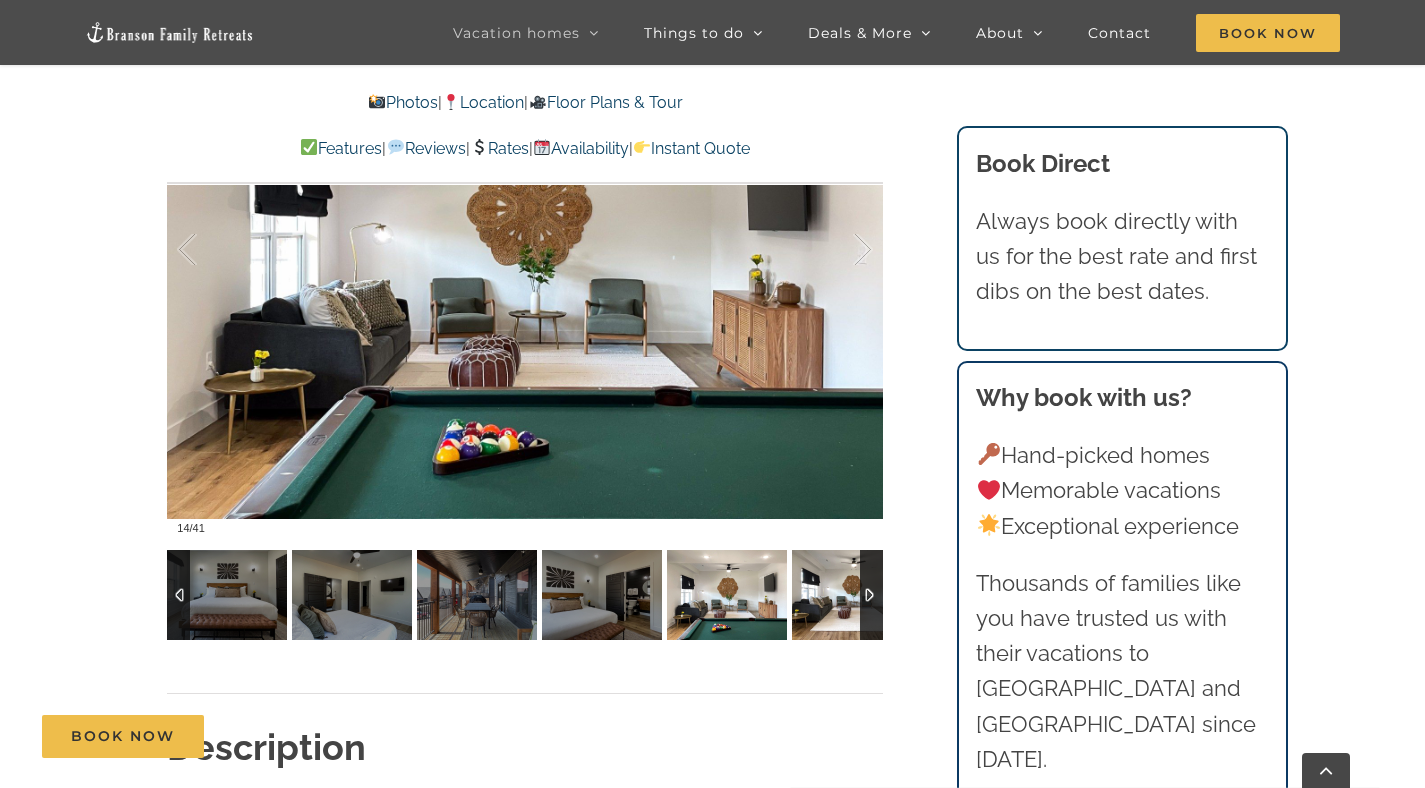 click at bounding box center [852, 595] 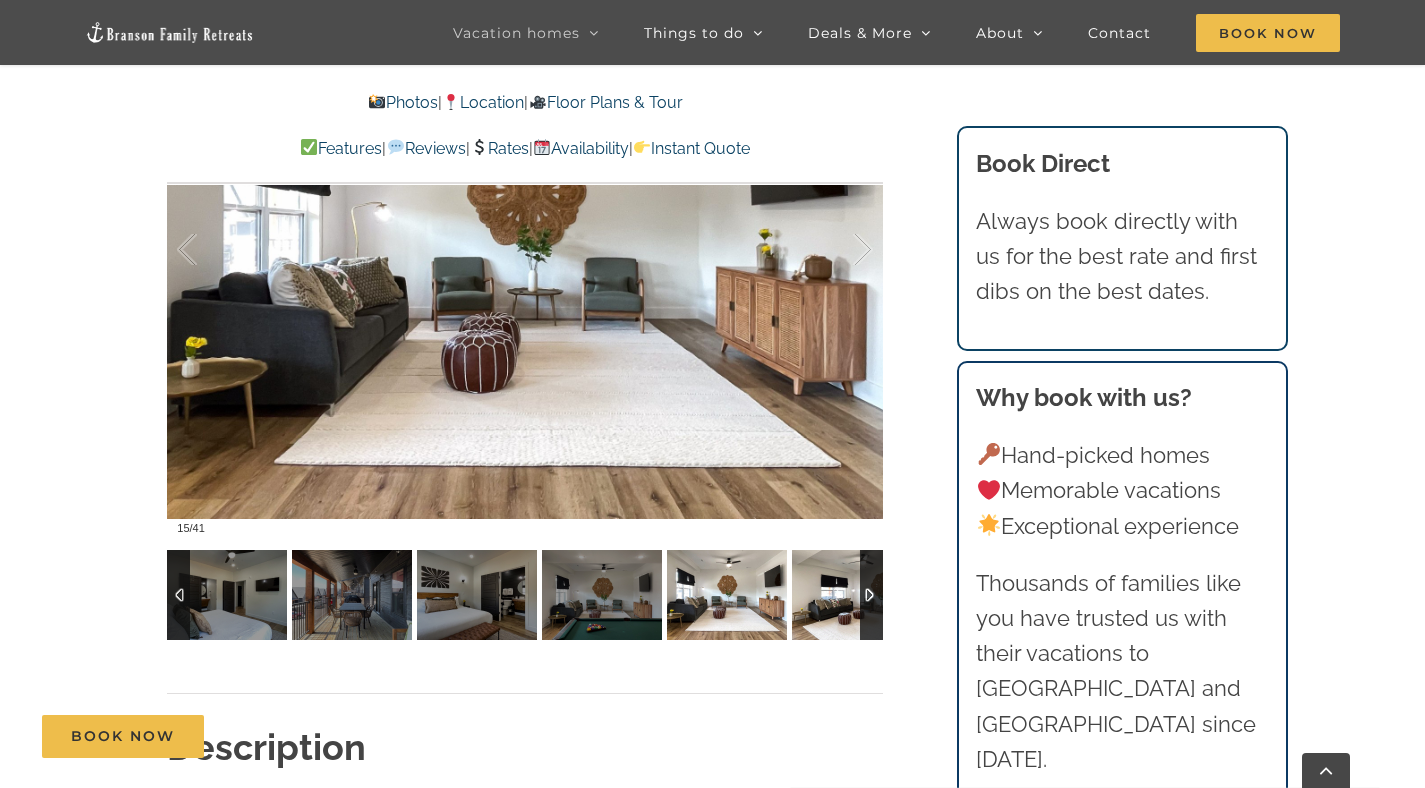 click at bounding box center (852, 595) 